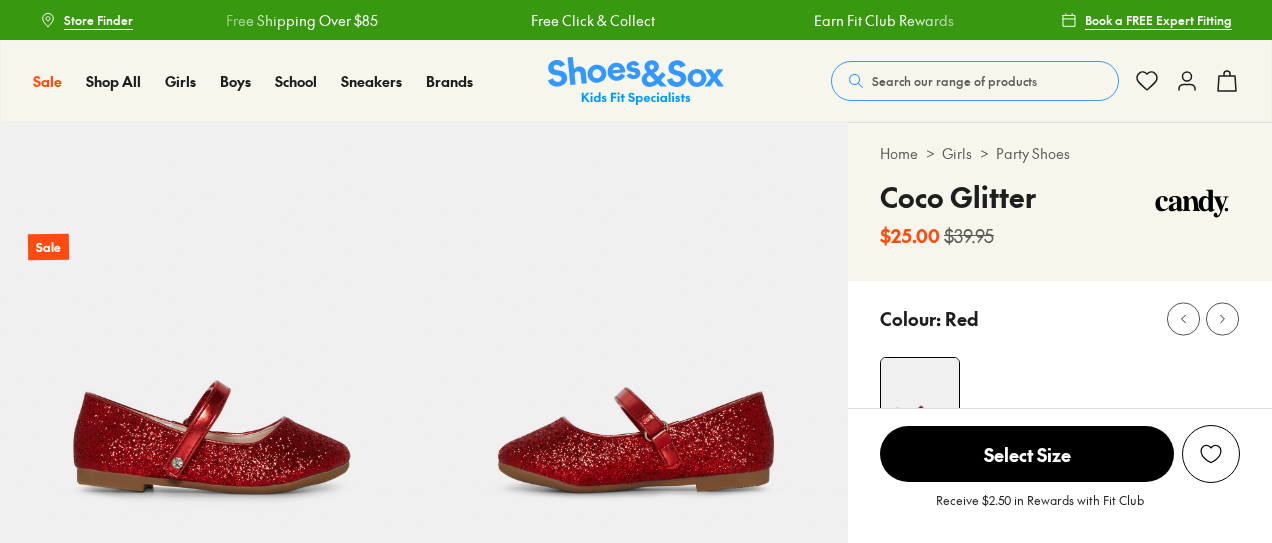 scroll, scrollTop: 0, scrollLeft: 0, axis: both 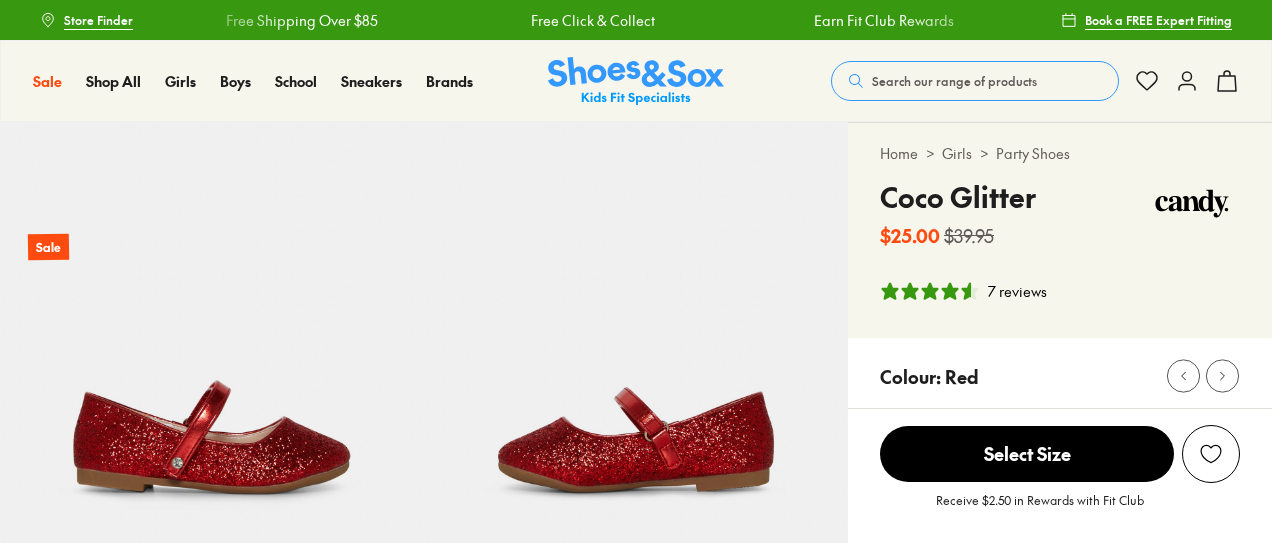 select on "*" 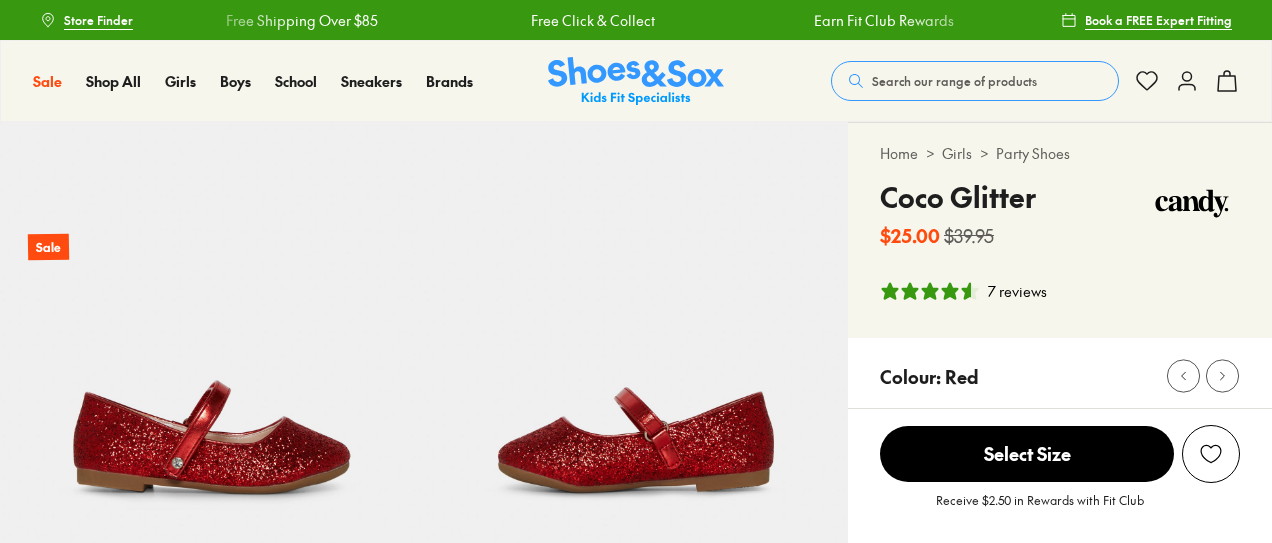 click on "Select Size" at bounding box center [1027, 454] 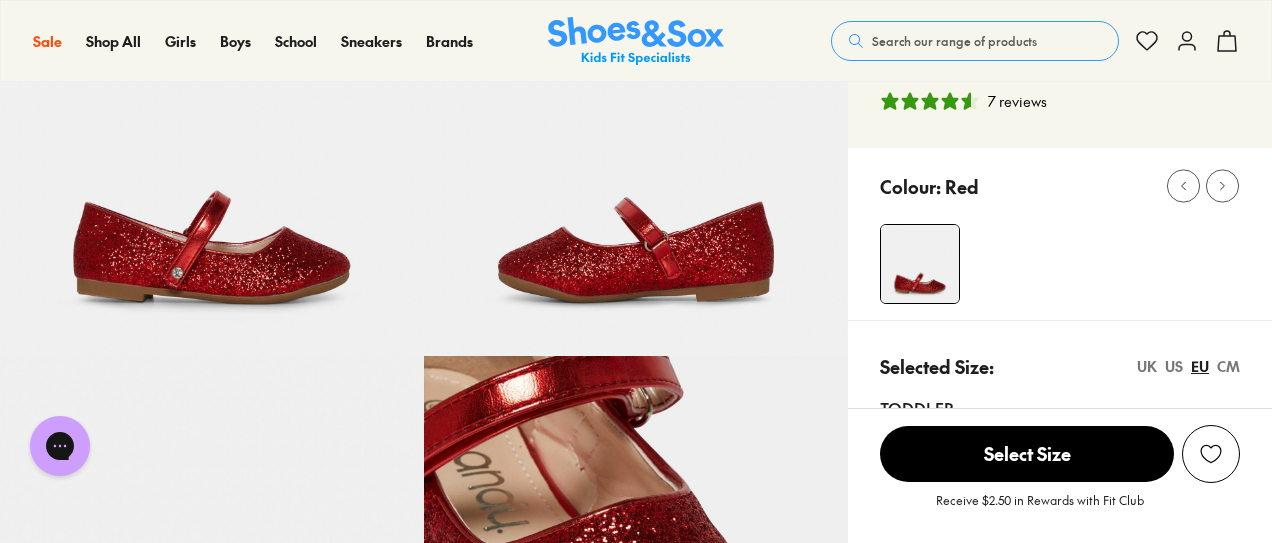 scroll, scrollTop: 0, scrollLeft: 0, axis: both 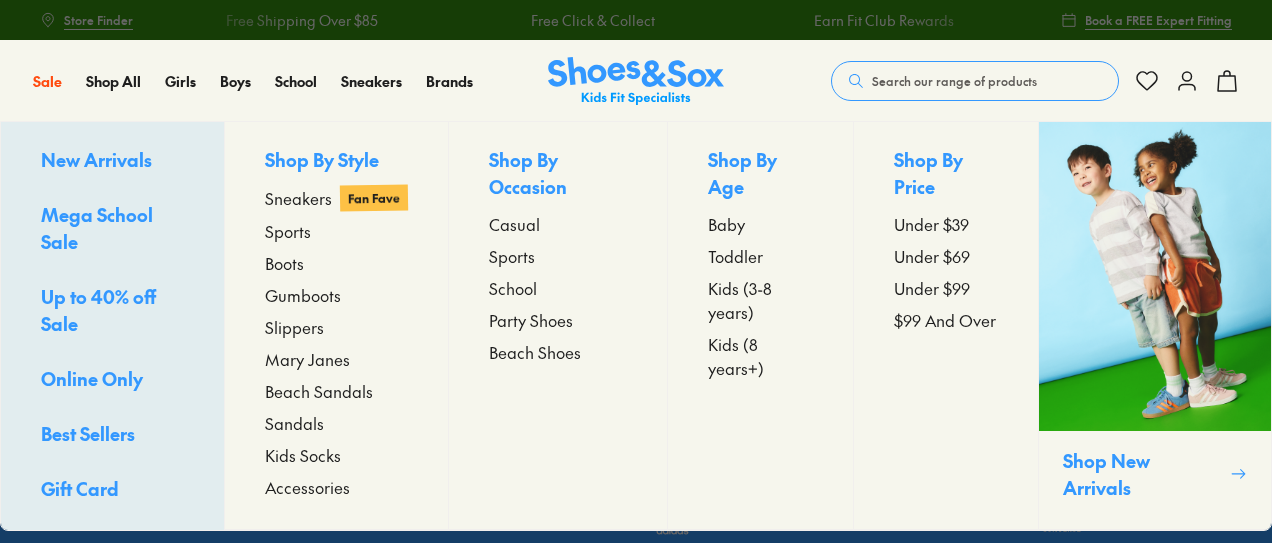 click on "Toddler" at bounding box center (735, 256) 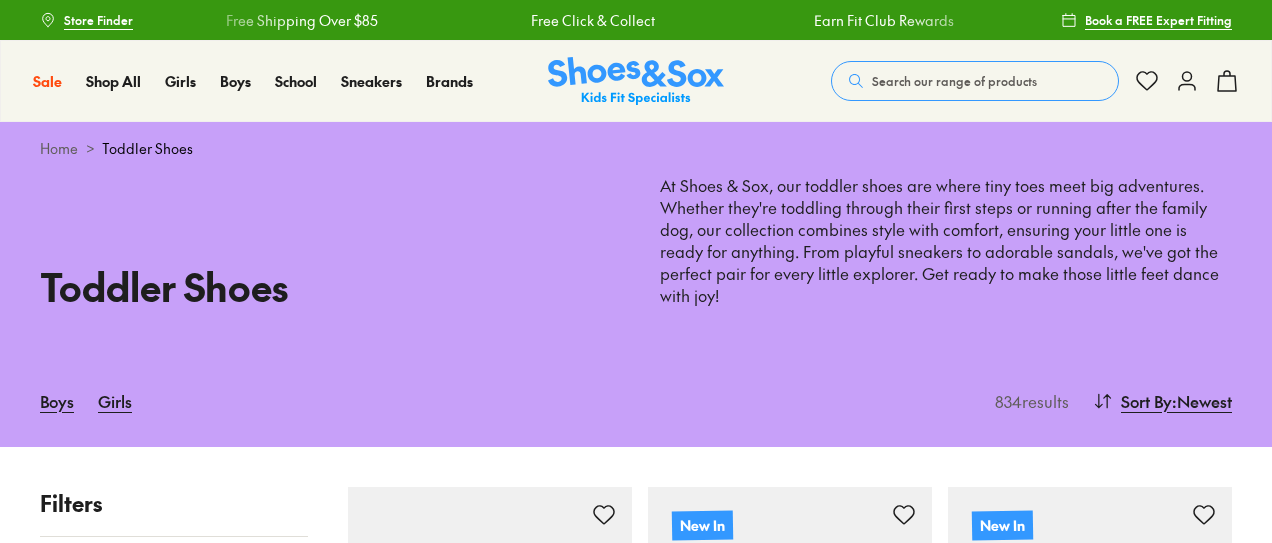 scroll, scrollTop: 0, scrollLeft: 0, axis: both 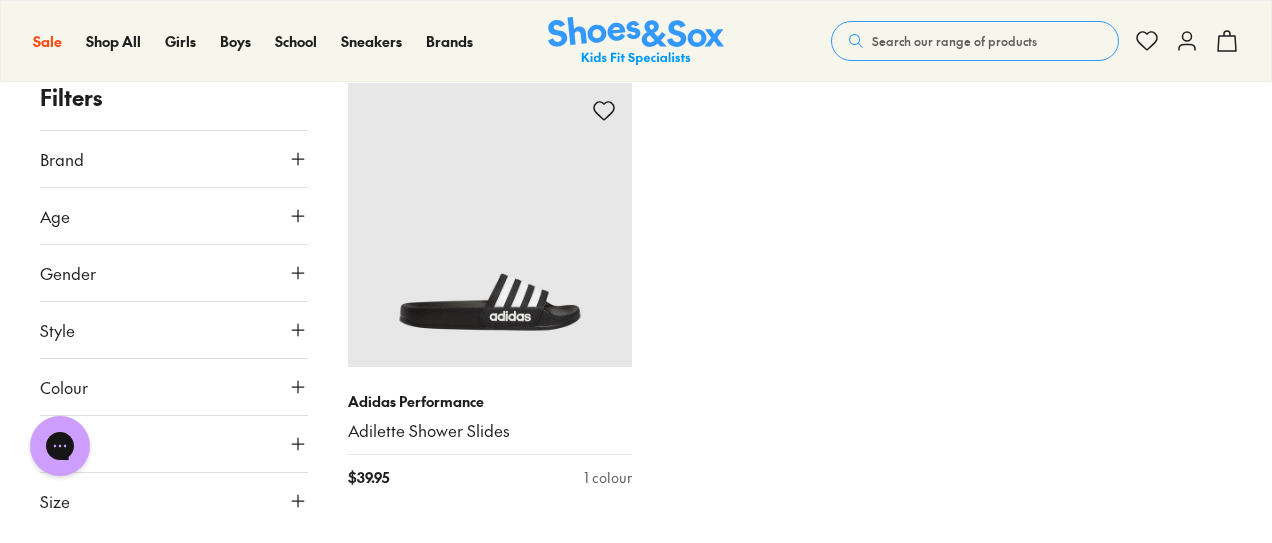type on "***" 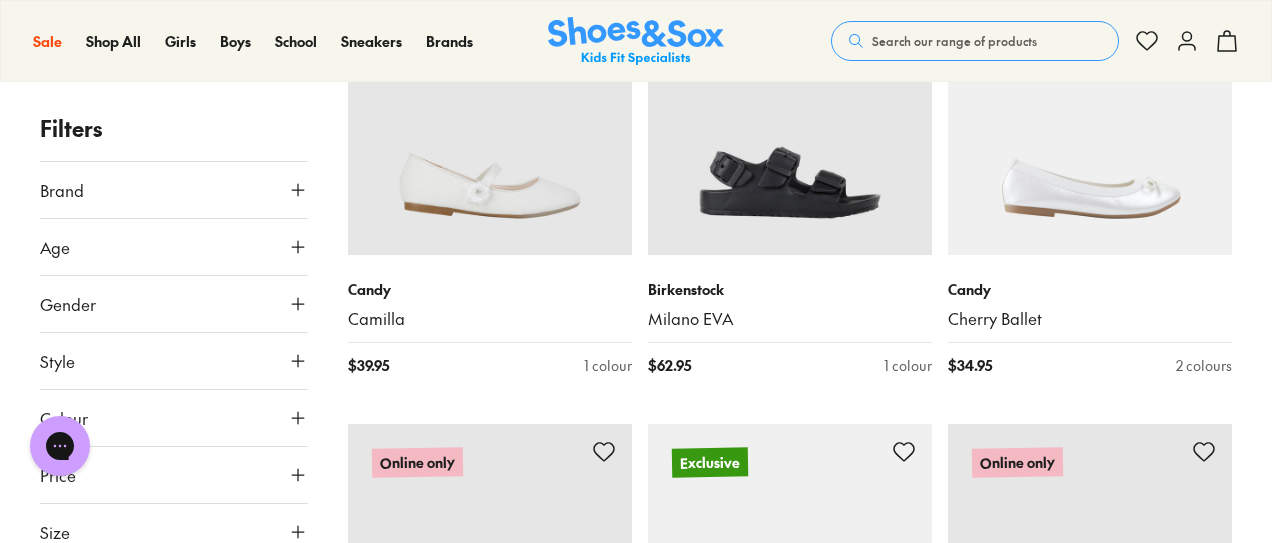 scroll, scrollTop: 22344, scrollLeft: 0, axis: vertical 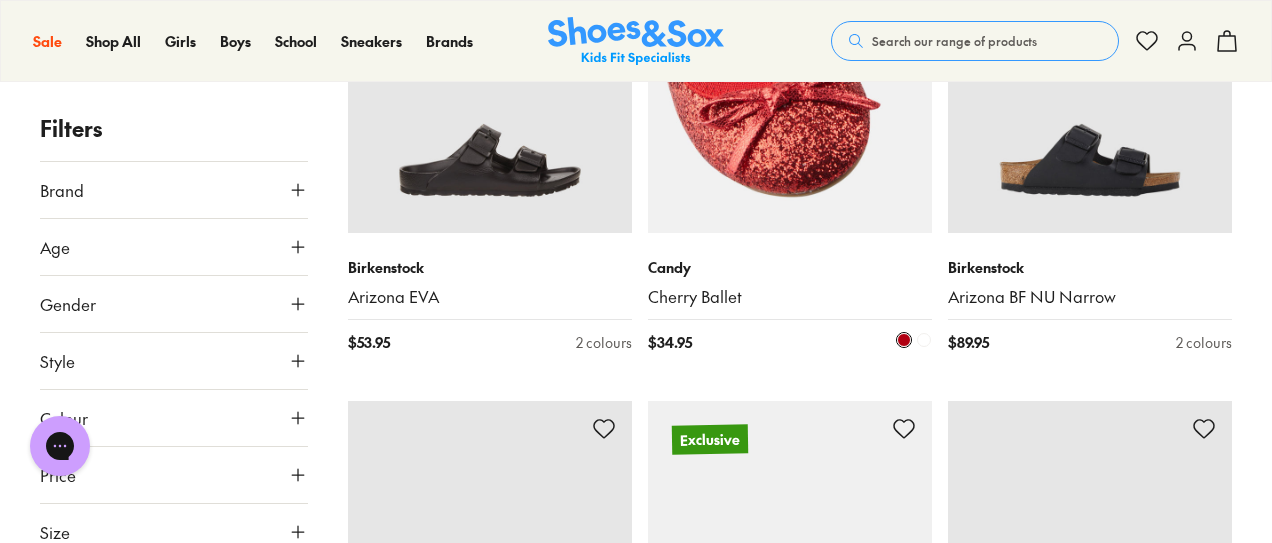 click at bounding box center (790, 91) 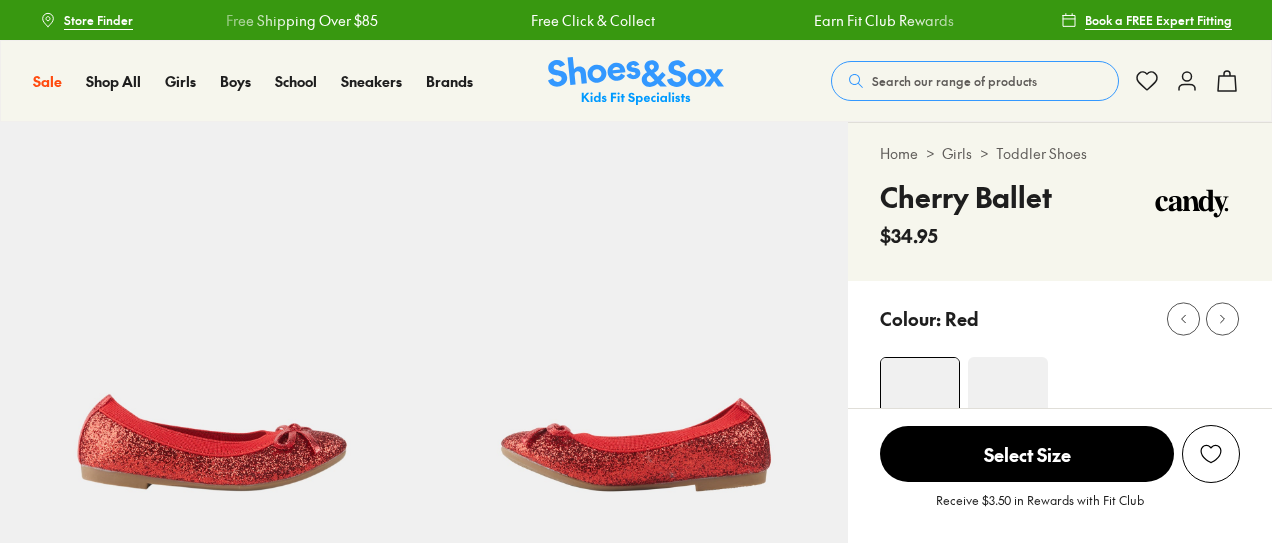 scroll, scrollTop: 0, scrollLeft: 0, axis: both 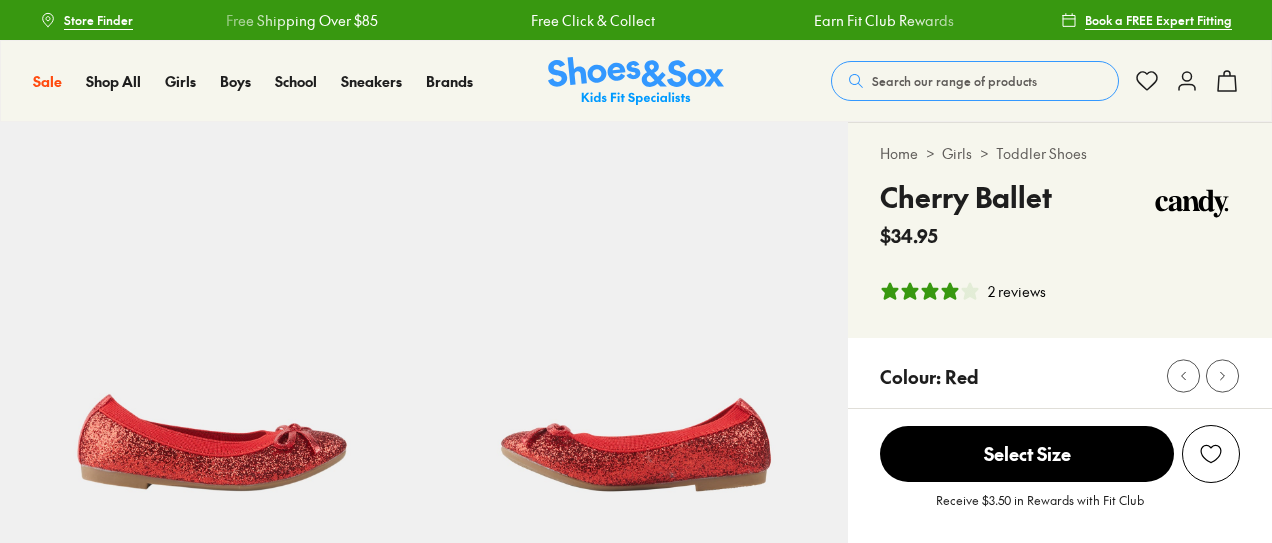 select on "*" 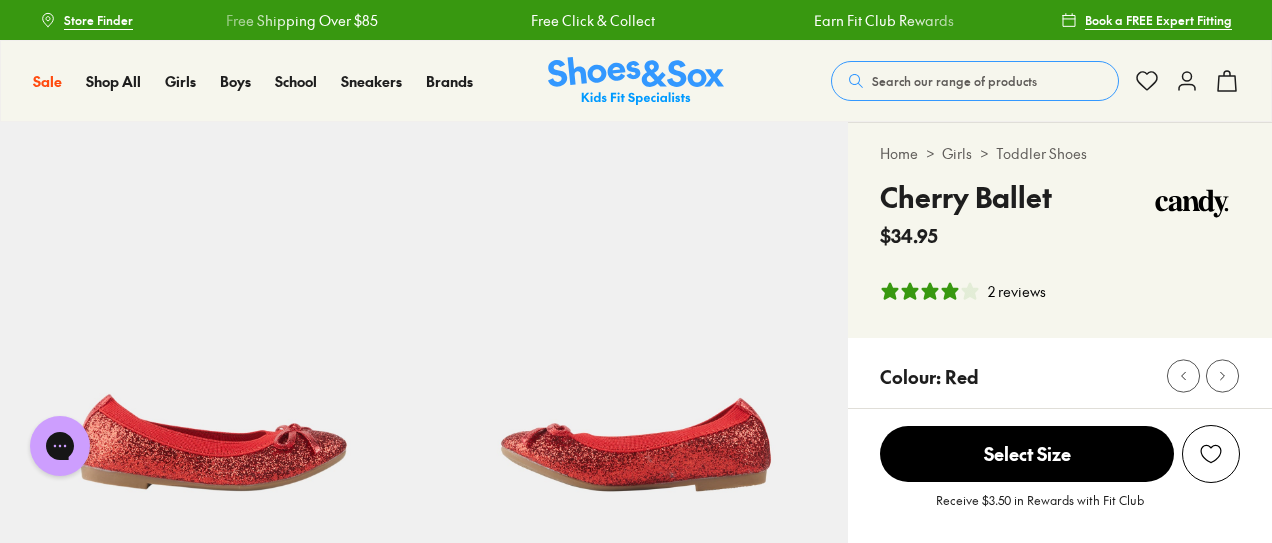 scroll, scrollTop: 0, scrollLeft: 0, axis: both 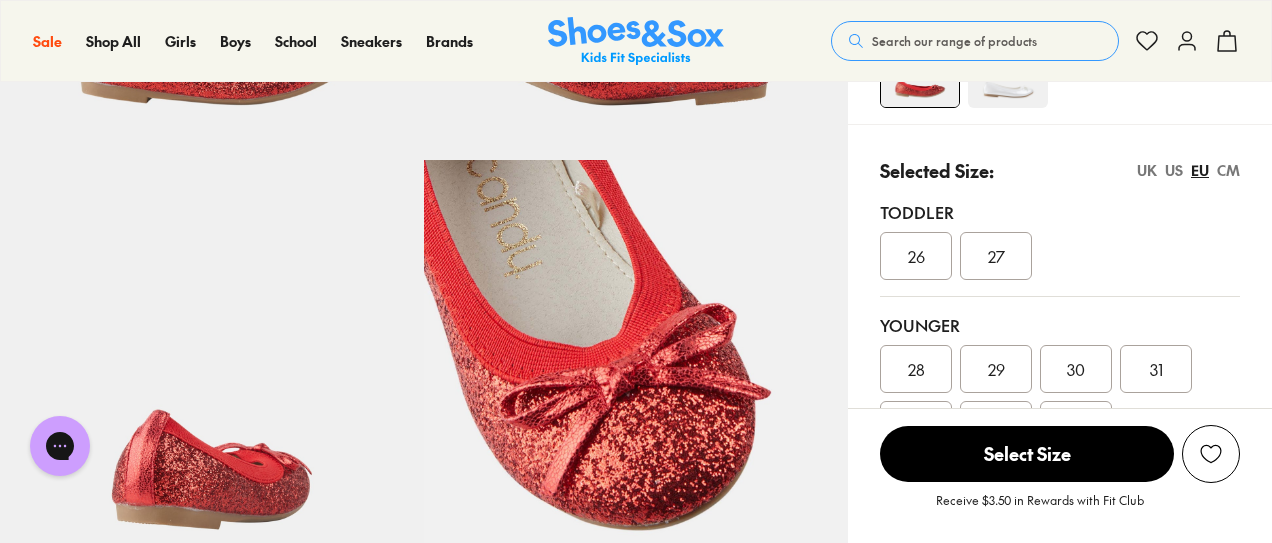 click on "CM" at bounding box center (1228, 170) 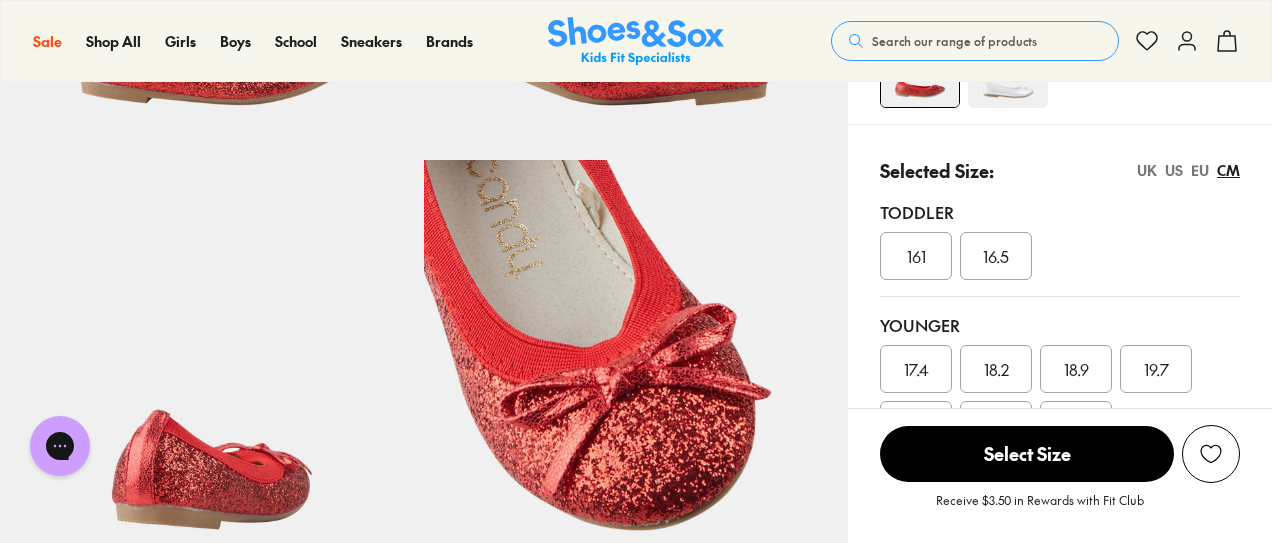 click on "16.5" at bounding box center (996, 256) 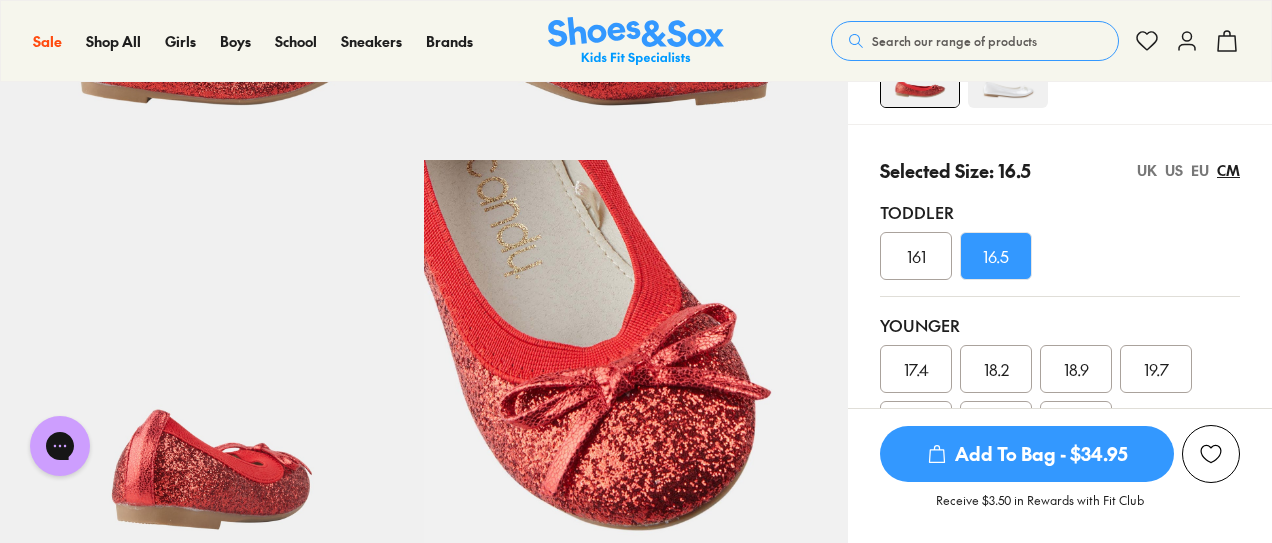click on "161" at bounding box center (916, 256) 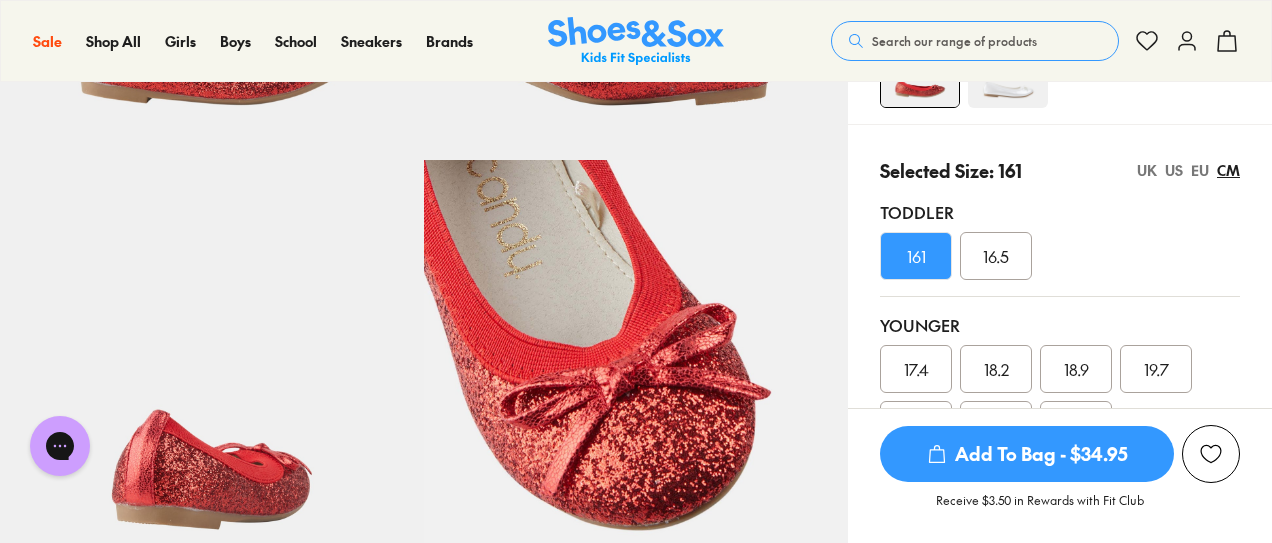 scroll, scrollTop: 862, scrollLeft: 0, axis: vertical 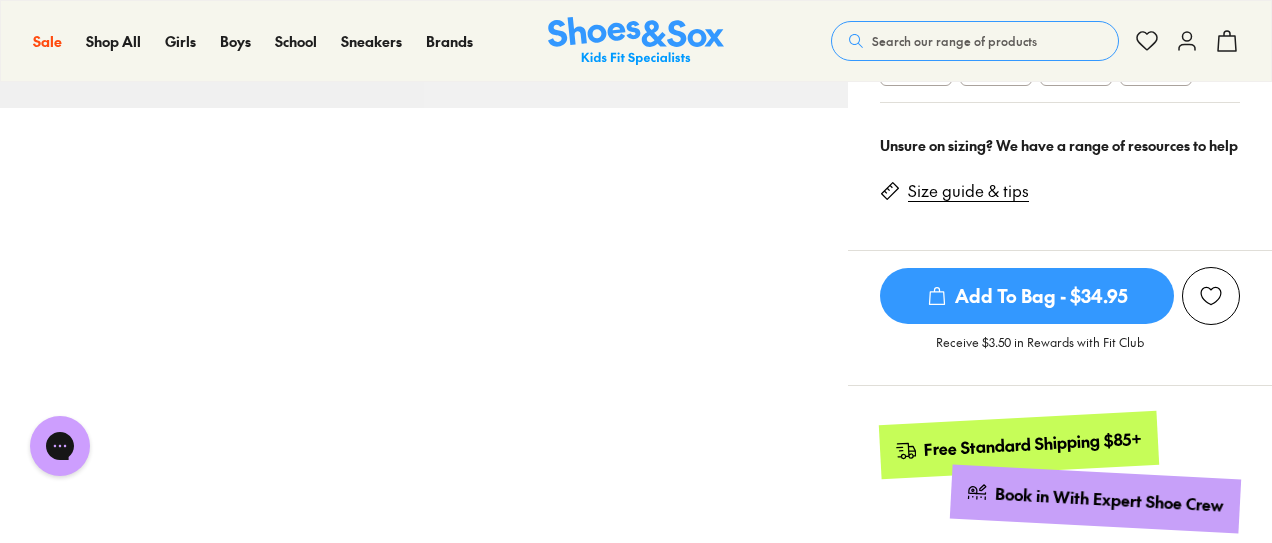 click on "Size guide & tips" at bounding box center [968, 191] 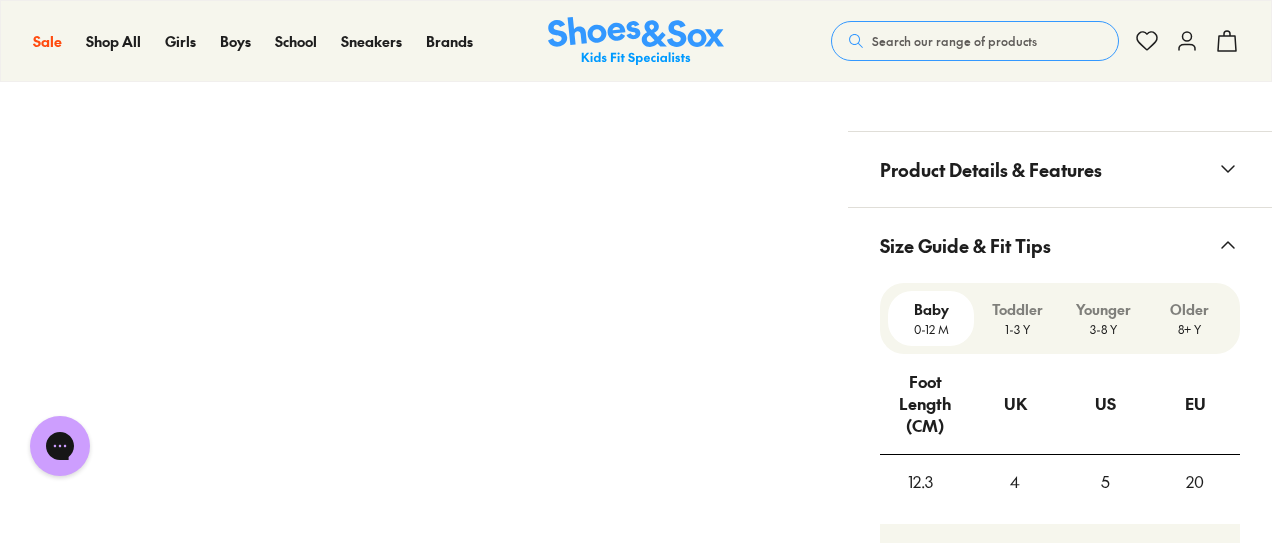 scroll, scrollTop: 1613, scrollLeft: 0, axis: vertical 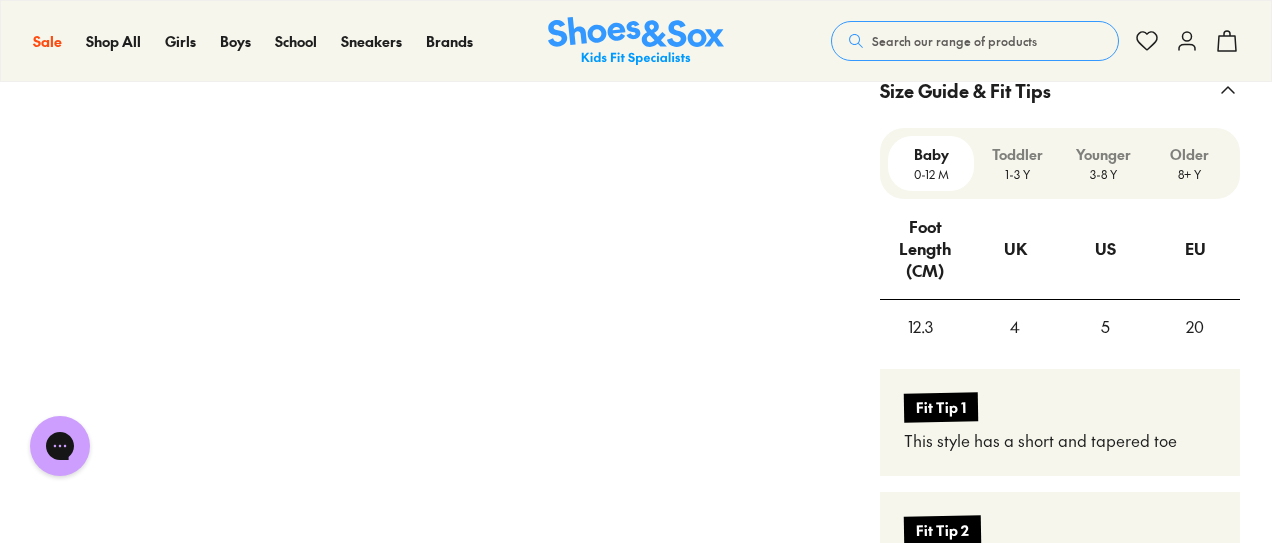 click on "1-3 Y" at bounding box center [1017, 174] 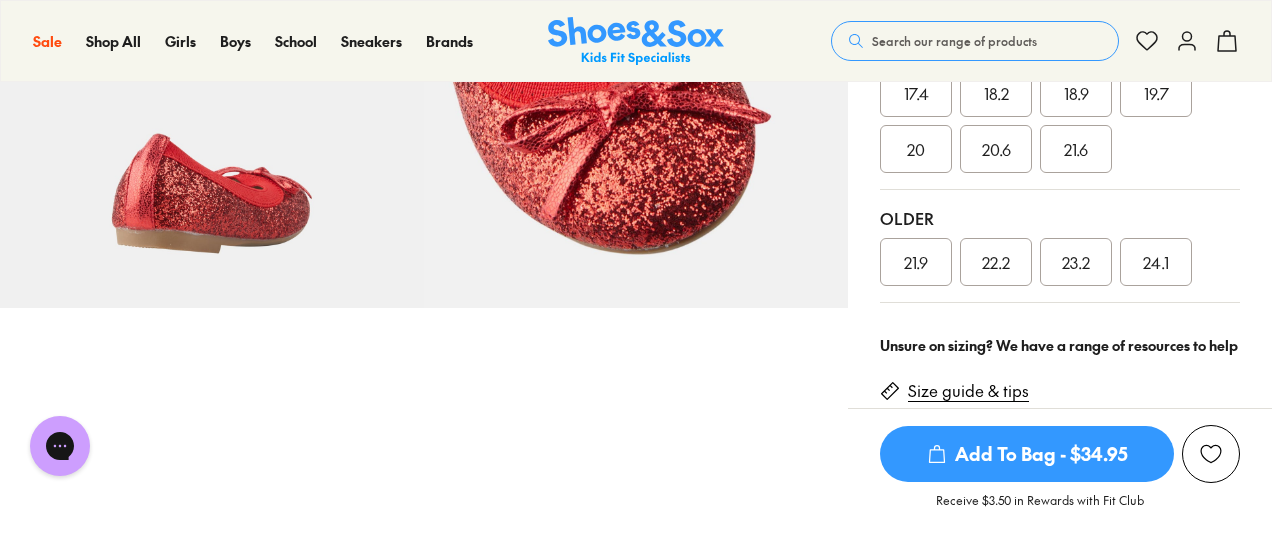 scroll, scrollTop: 186, scrollLeft: 0, axis: vertical 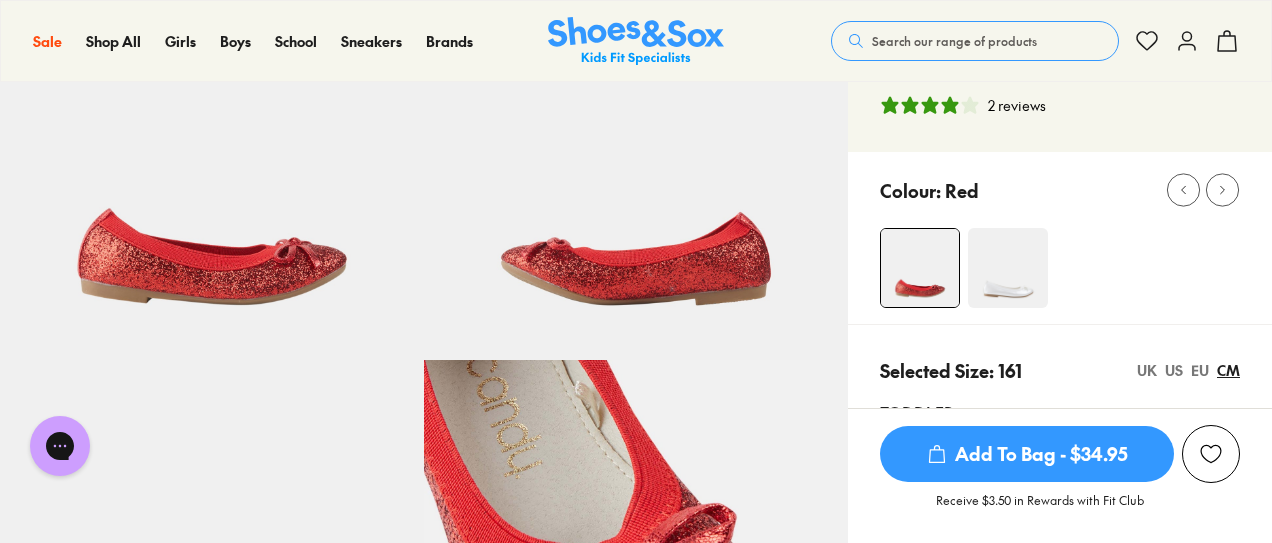 click on "EU" at bounding box center (1200, 370) 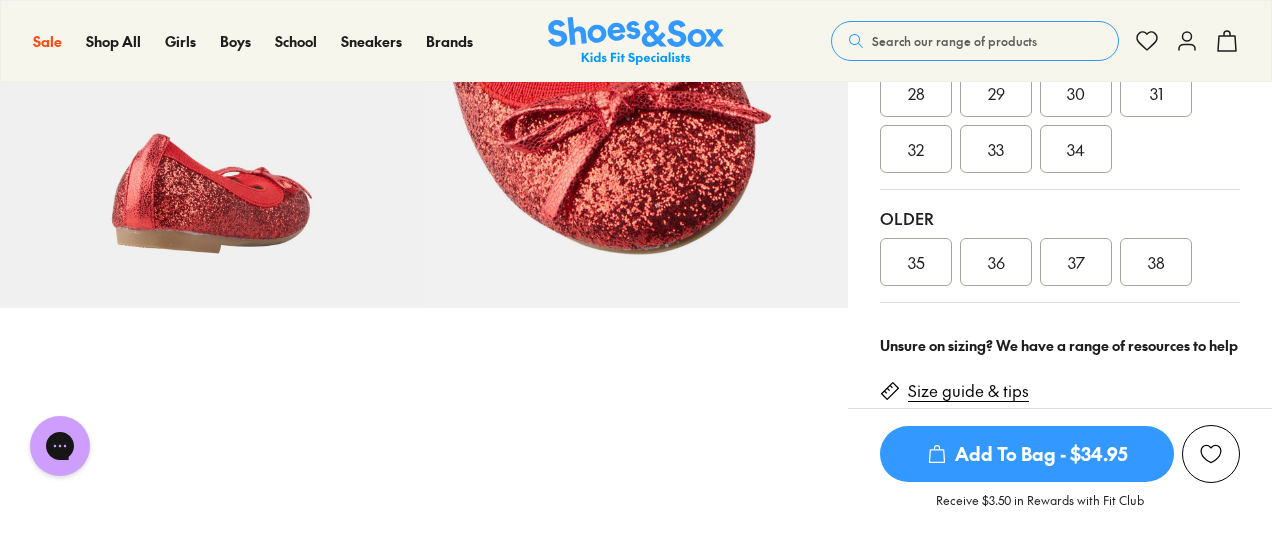 scroll, scrollTop: 186, scrollLeft: 0, axis: vertical 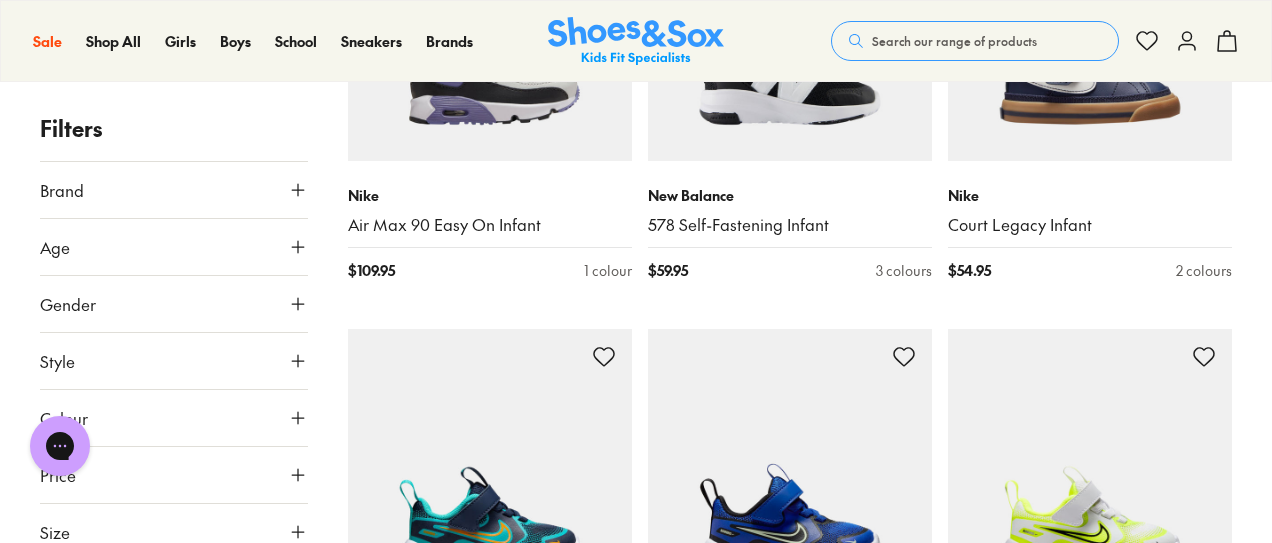 click 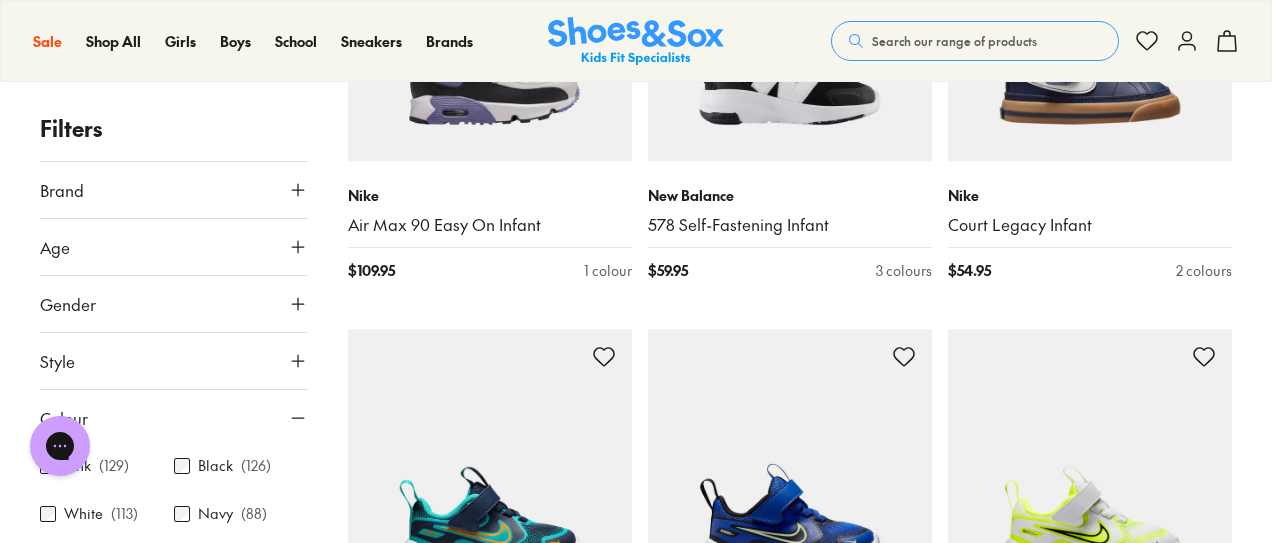 scroll, scrollTop: 12100, scrollLeft: 0, axis: vertical 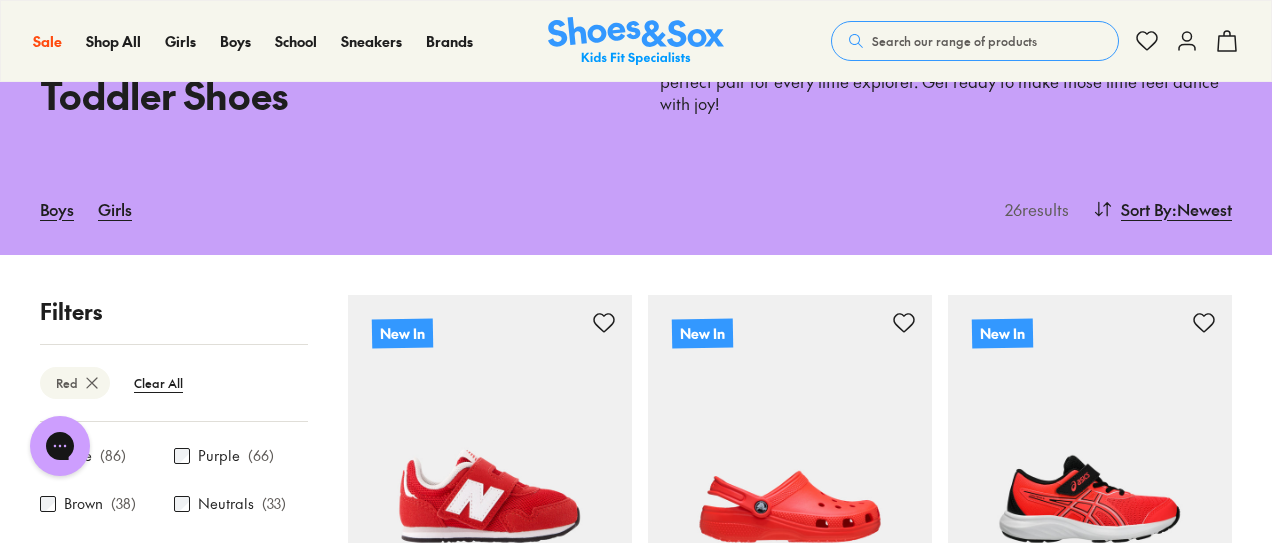 type on "***" 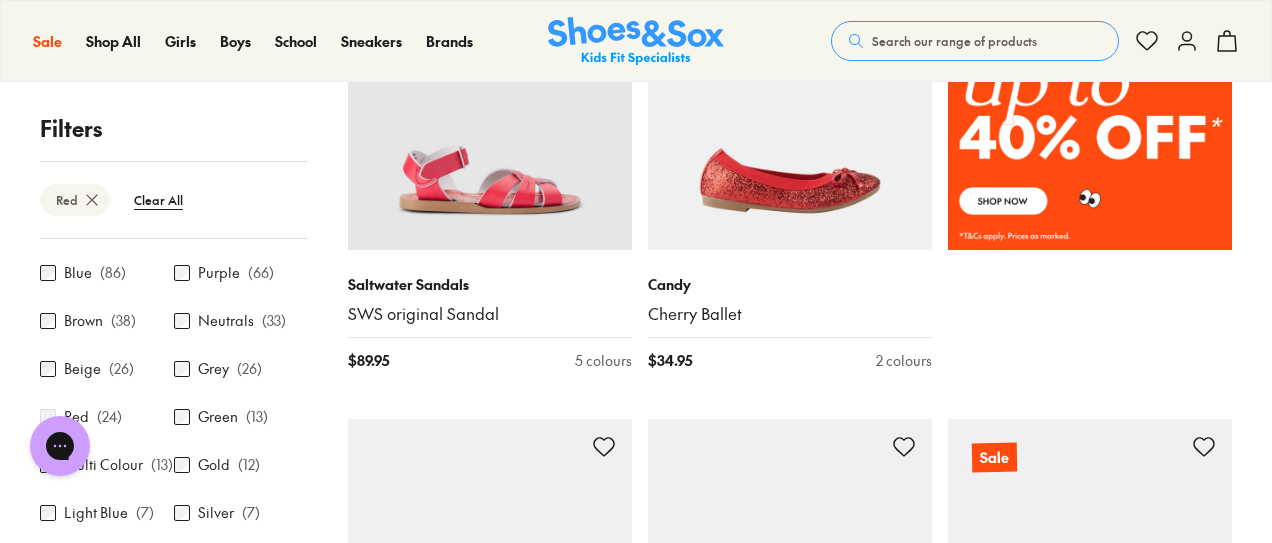 scroll, scrollTop: 1902, scrollLeft: 0, axis: vertical 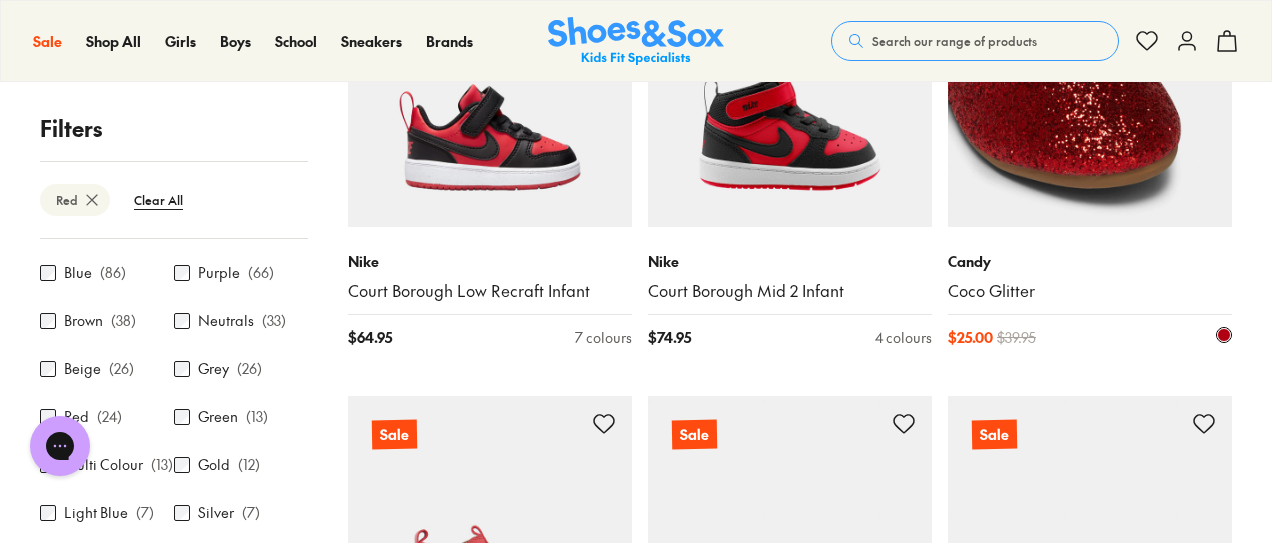 click at bounding box center [1090, 85] 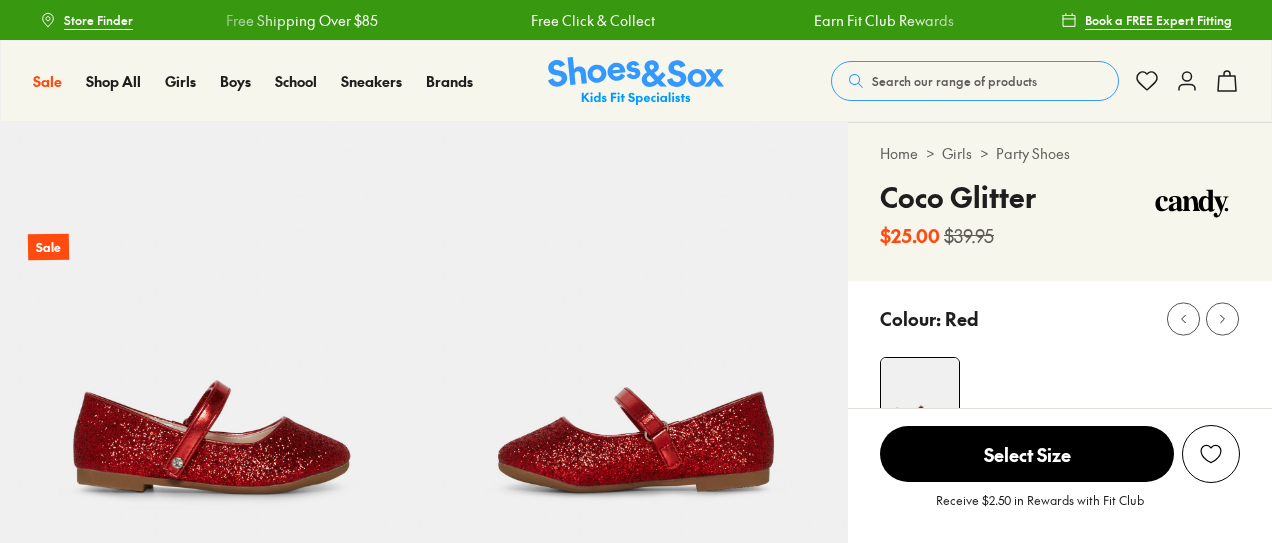 scroll, scrollTop: 0, scrollLeft: 0, axis: both 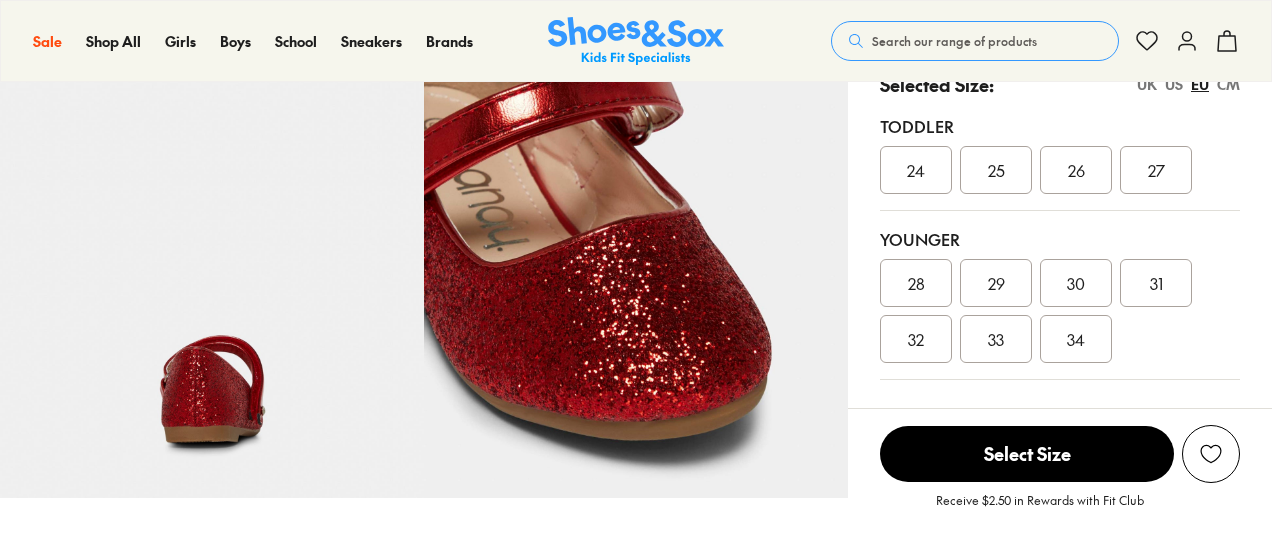 click on "Skip to Main Content
Store Finder
Free Shipping Over $85
Free Click & Collect
Earn Fit Club Rewards
Free Shipping Over $85
Free Click & Collect
Earn Fit Club Rewards
Book a FREE Expert Fitting
Sale
Sale
Shop All
Mega School Sale
Up to 40% off Sale
$5 Toys" at bounding box center (636, 2097) 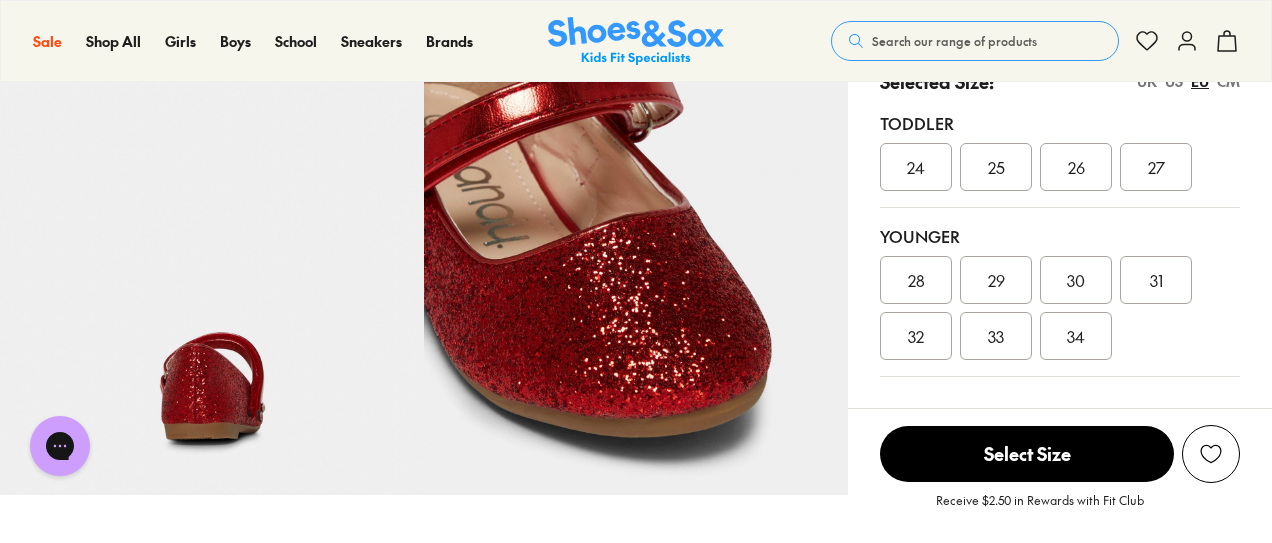 scroll, scrollTop: 0, scrollLeft: 0, axis: both 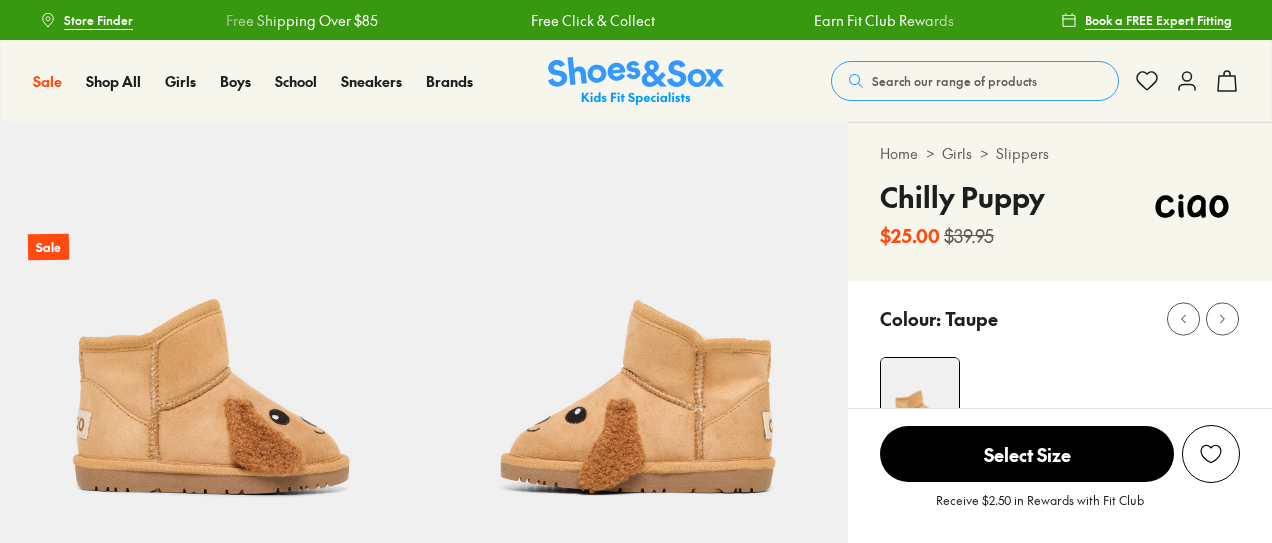 select on "*" 